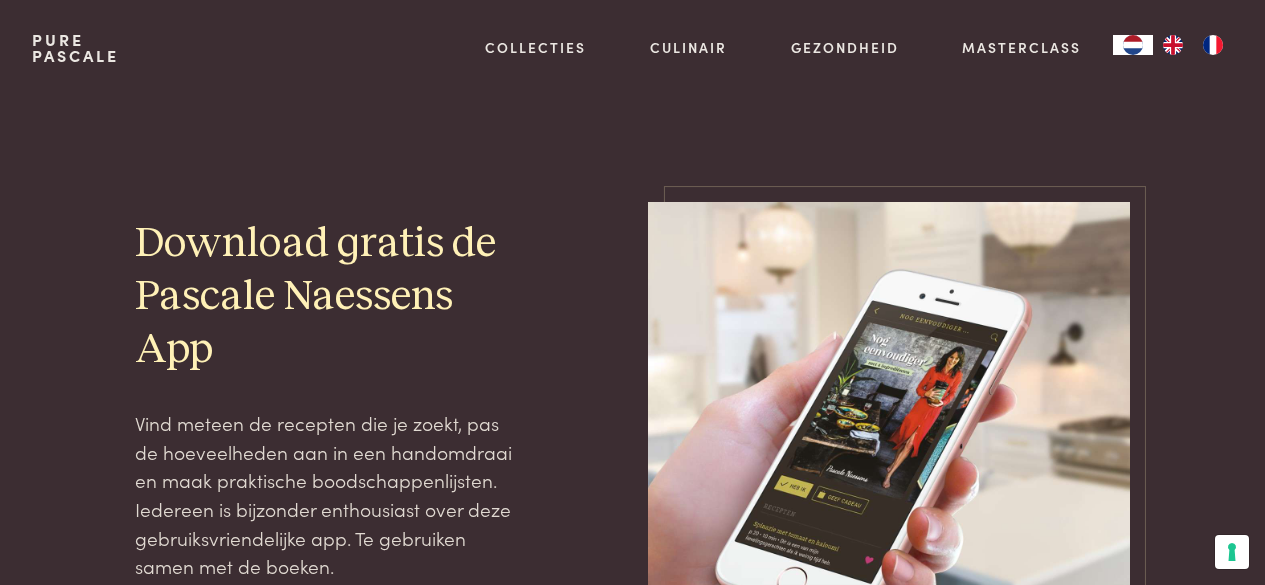 scroll, scrollTop: 0, scrollLeft: 0, axis: both 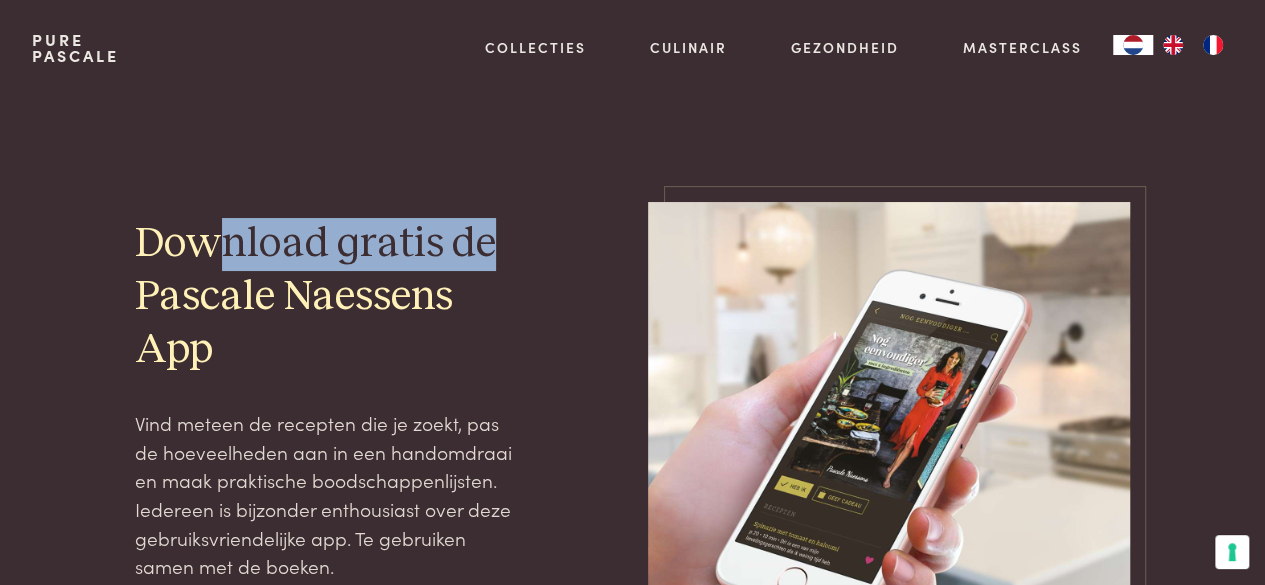 click on "Download gratis de Pascale Naessens App   Vind meteen de recepten die je zoekt, pas de hoeveelheden aan in een handomdraai en maak praktische boodschappenlijsten. Iedereen is bijzonder enthousiast over deze gebruiksvriendelijke app. Te gebruiken samen met de boeken." at bounding box center [632, 390] 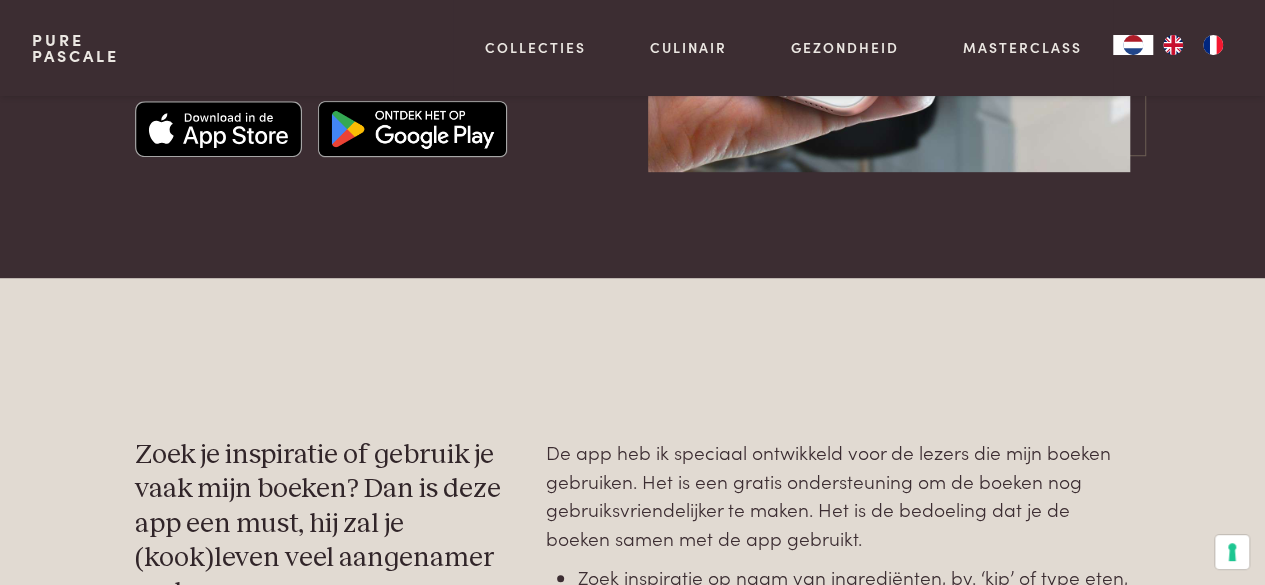 scroll, scrollTop: 1024, scrollLeft: 0, axis: vertical 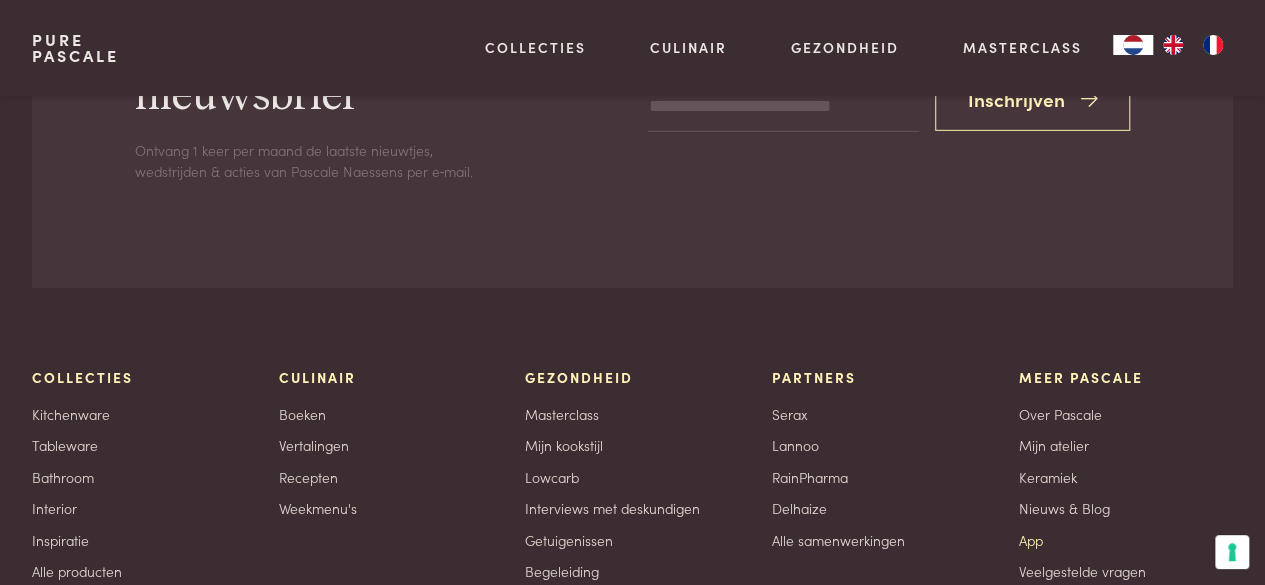 click on "App" at bounding box center (1030, 540) 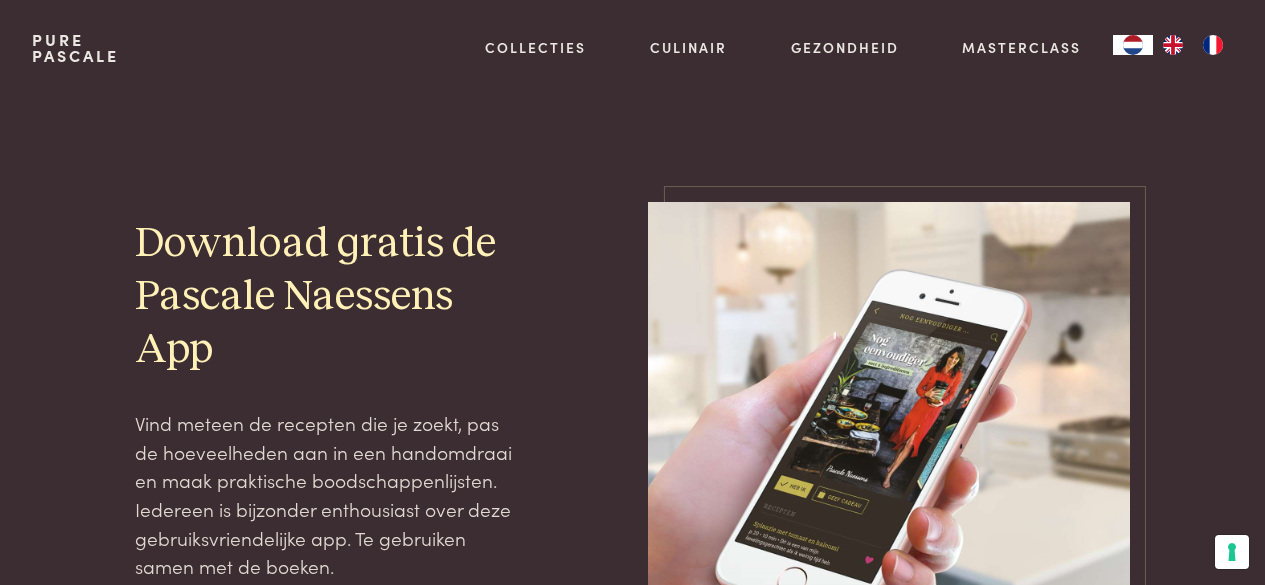 scroll, scrollTop: 0, scrollLeft: 0, axis: both 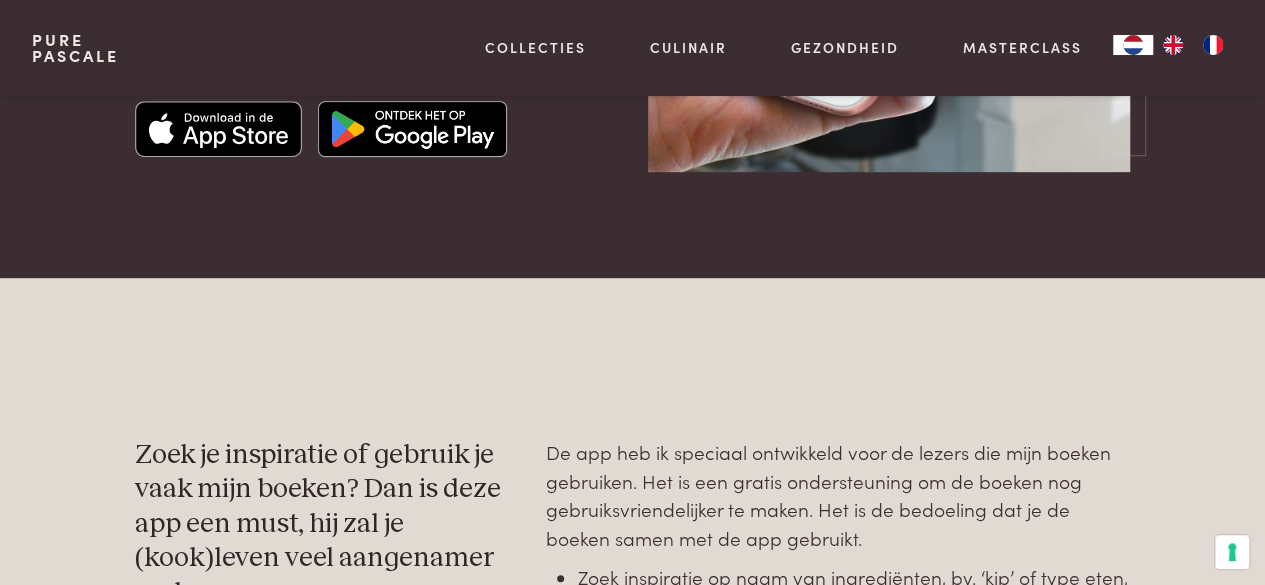 click at bounding box center (412, 129) 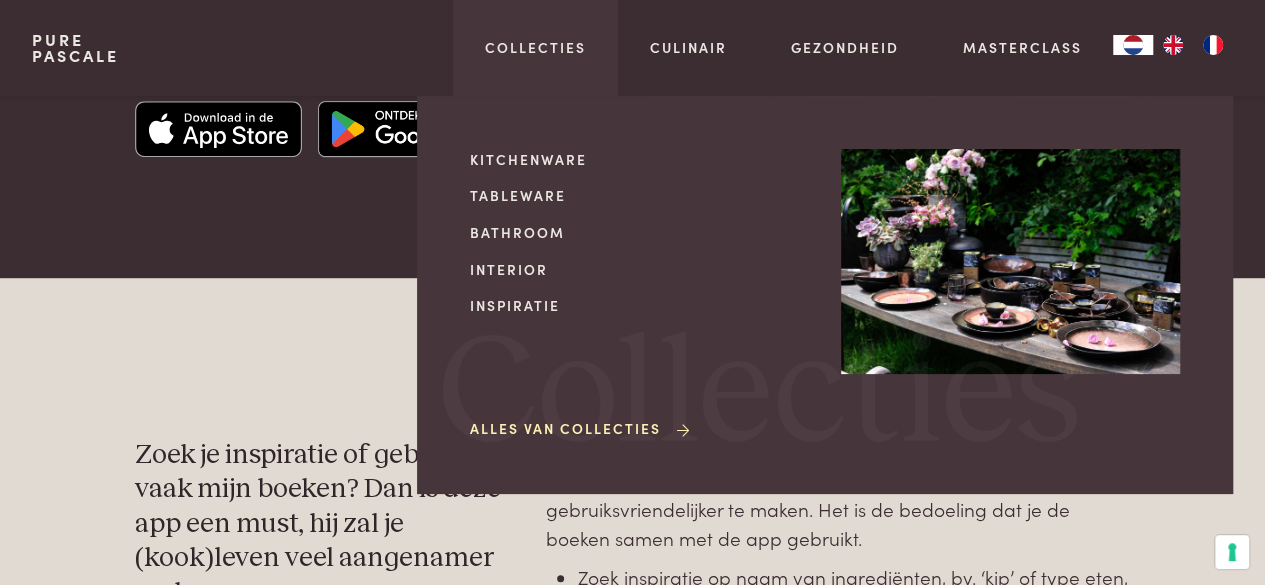 click on "Collecties
Kitchenware   Tableware   Bathroom   Interior   Inspiratie   Alles van Collecties     Collecties" at bounding box center [535, 48] 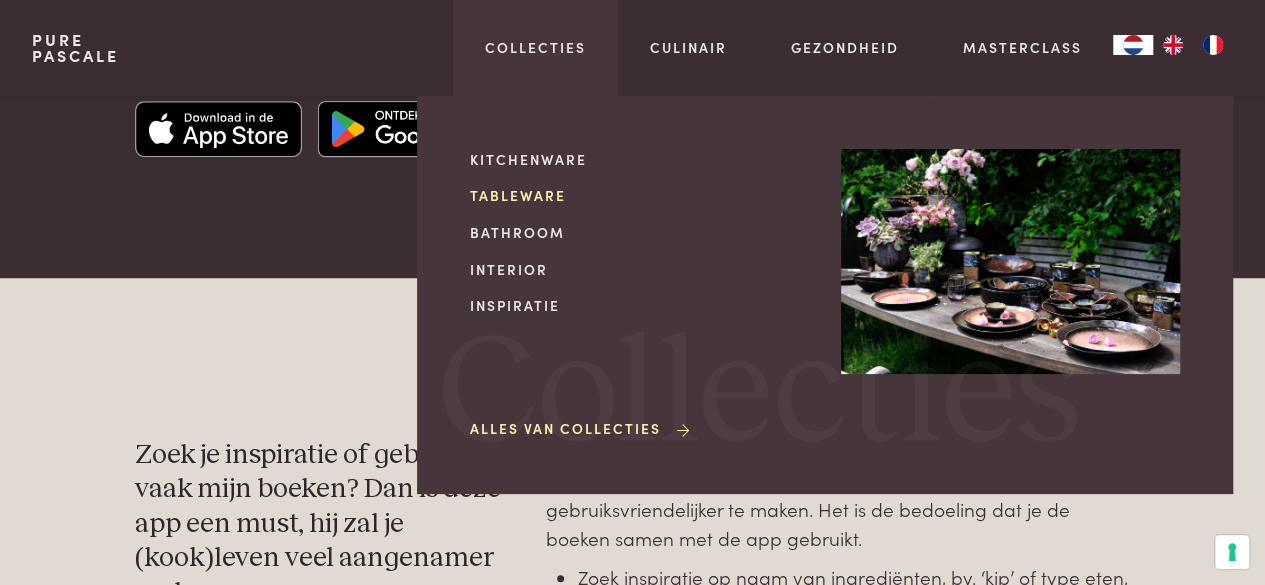 click on "Tableware" at bounding box center [639, 195] 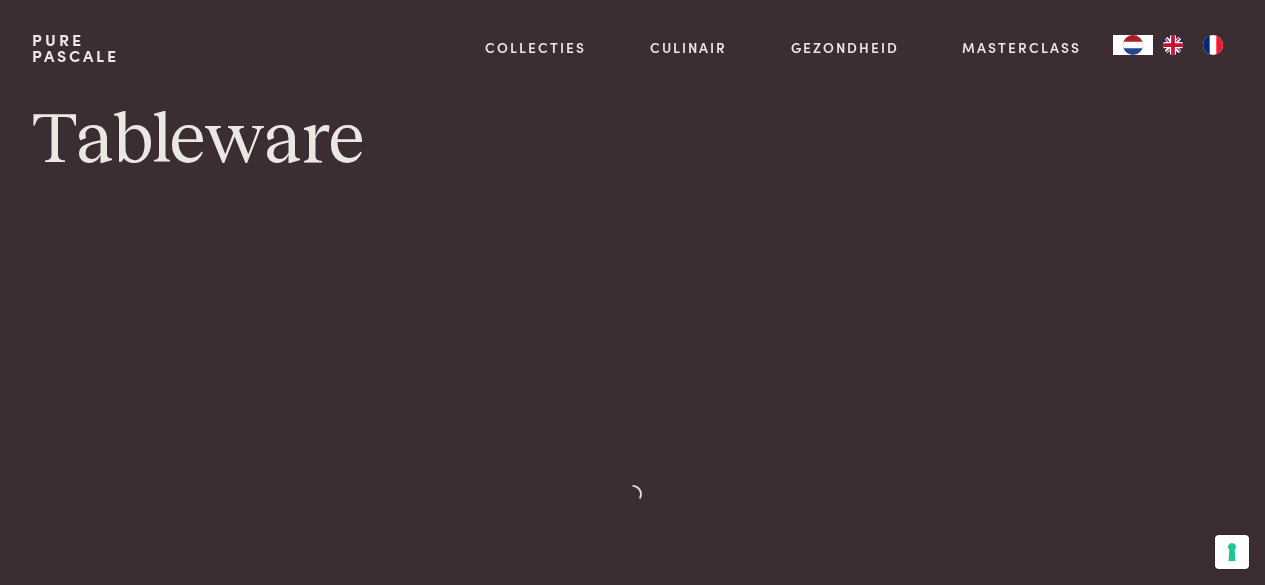 scroll, scrollTop: 0, scrollLeft: 0, axis: both 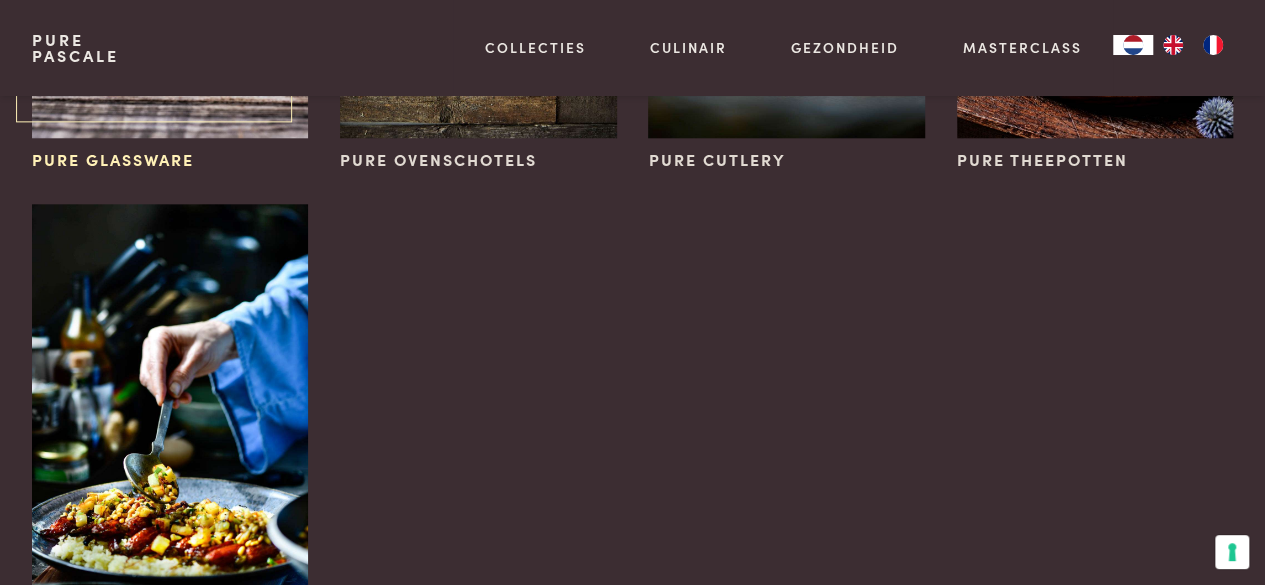 click at bounding box center (170, -70) 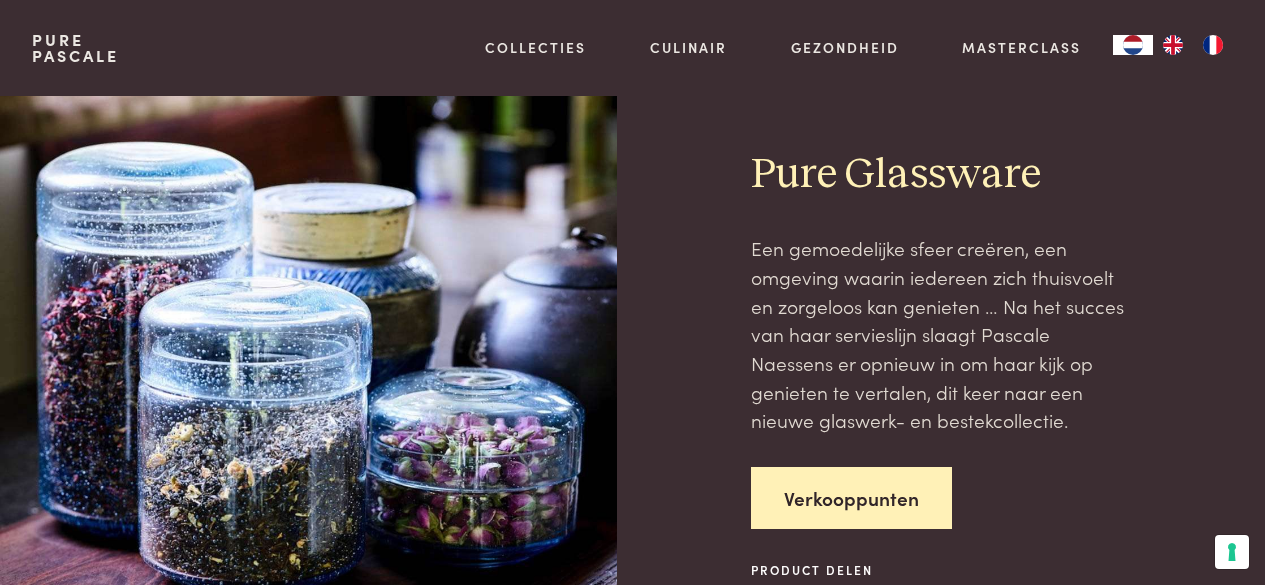 scroll, scrollTop: 0, scrollLeft: 0, axis: both 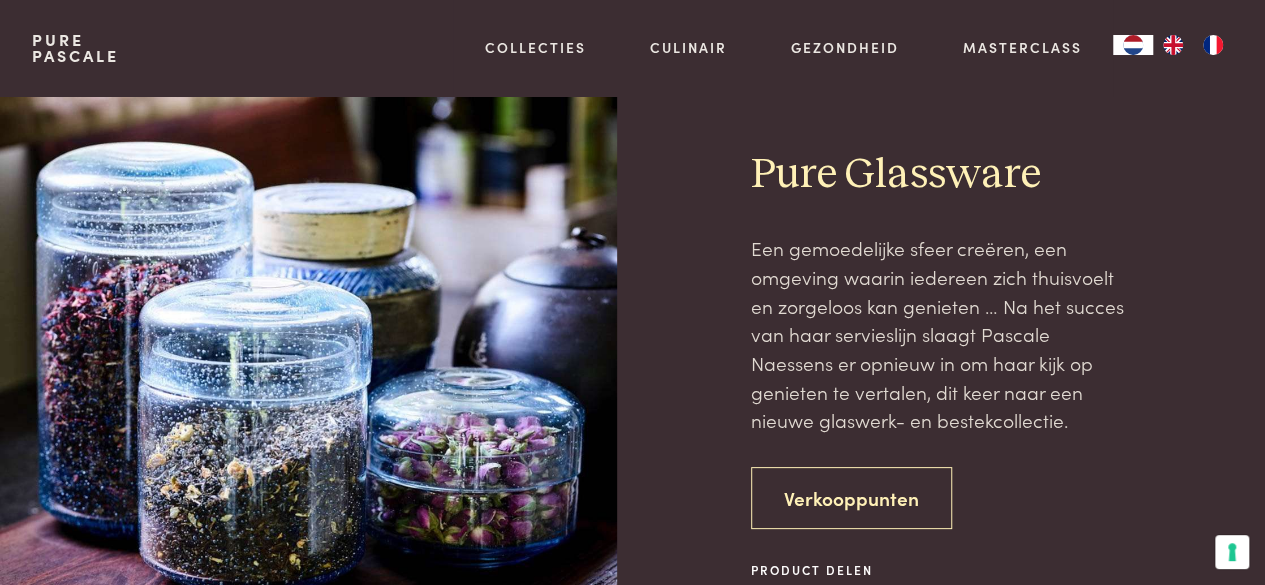 click on "Verkooppunten" at bounding box center [851, 498] 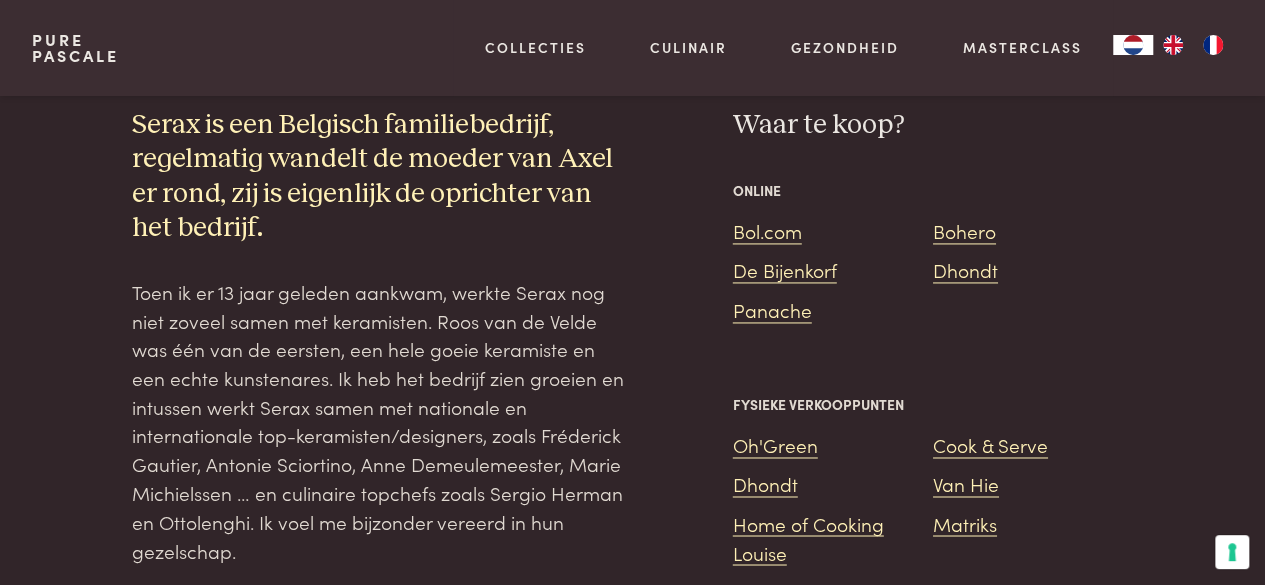 scroll, scrollTop: 1392, scrollLeft: 0, axis: vertical 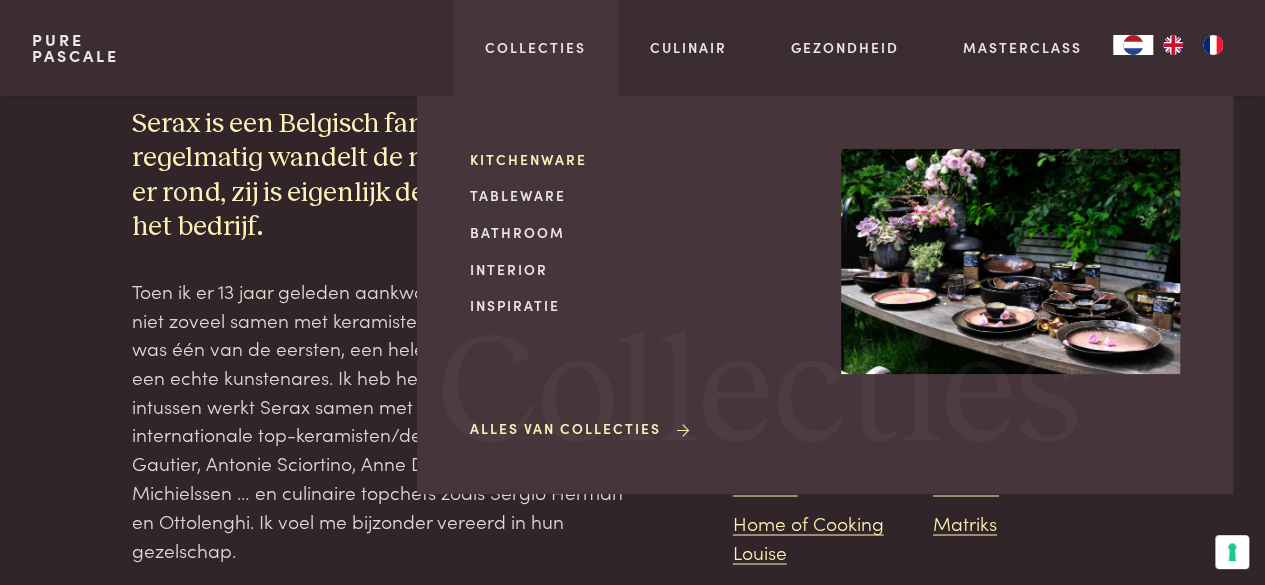 click on "Kitchenware" at bounding box center [639, 159] 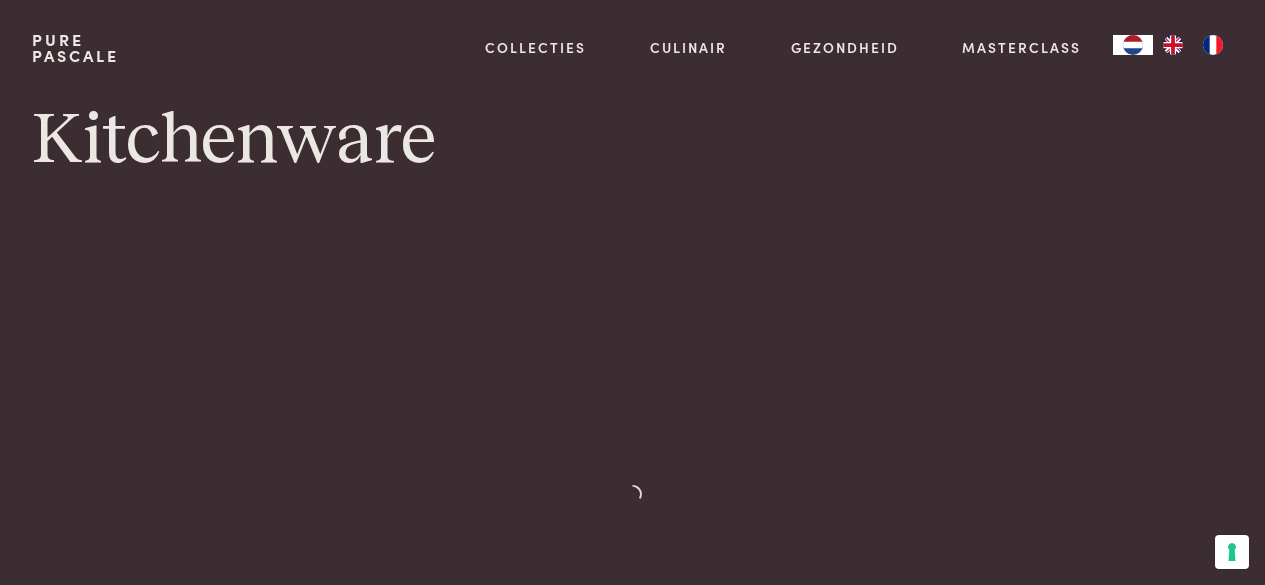 scroll, scrollTop: 0, scrollLeft: 0, axis: both 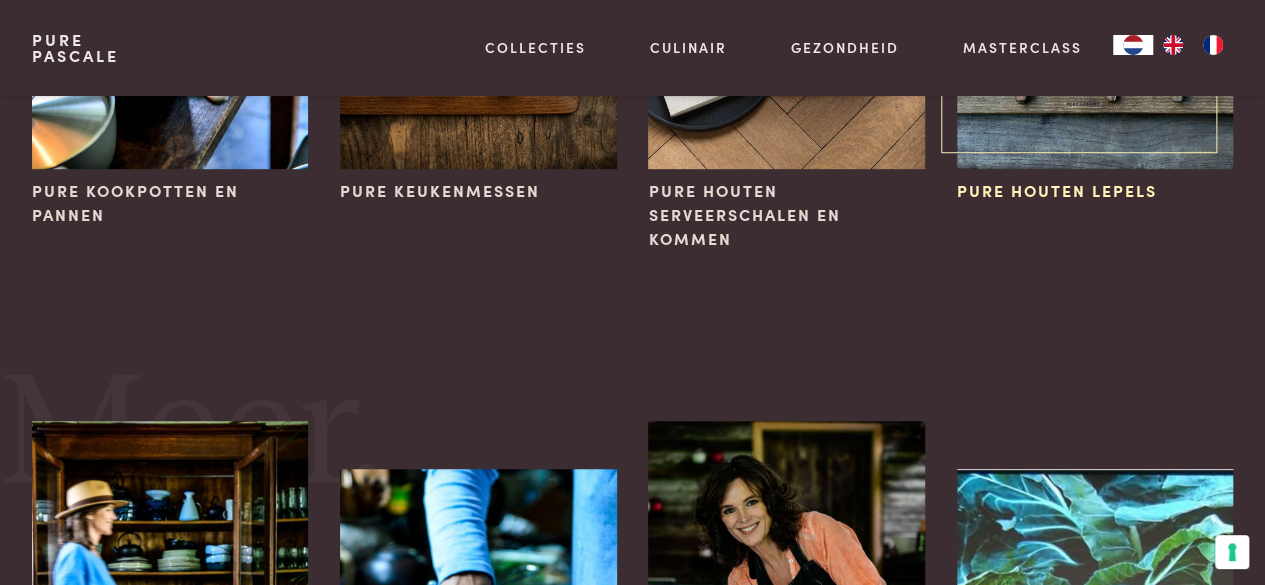 click at bounding box center (1095, -39) 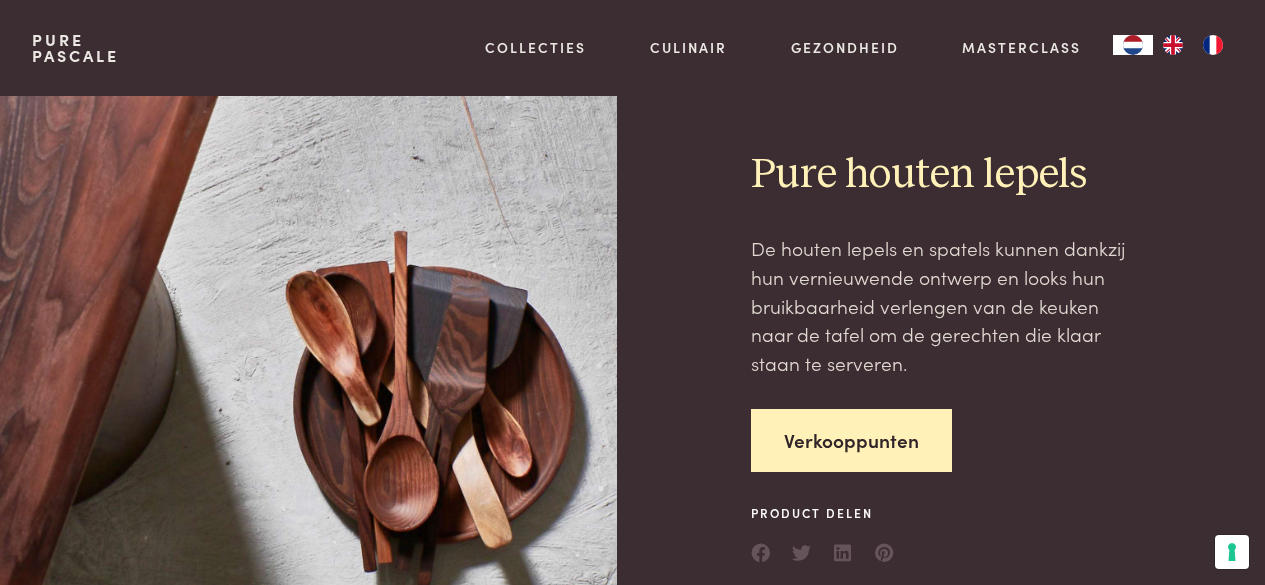 scroll, scrollTop: 0, scrollLeft: 0, axis: both 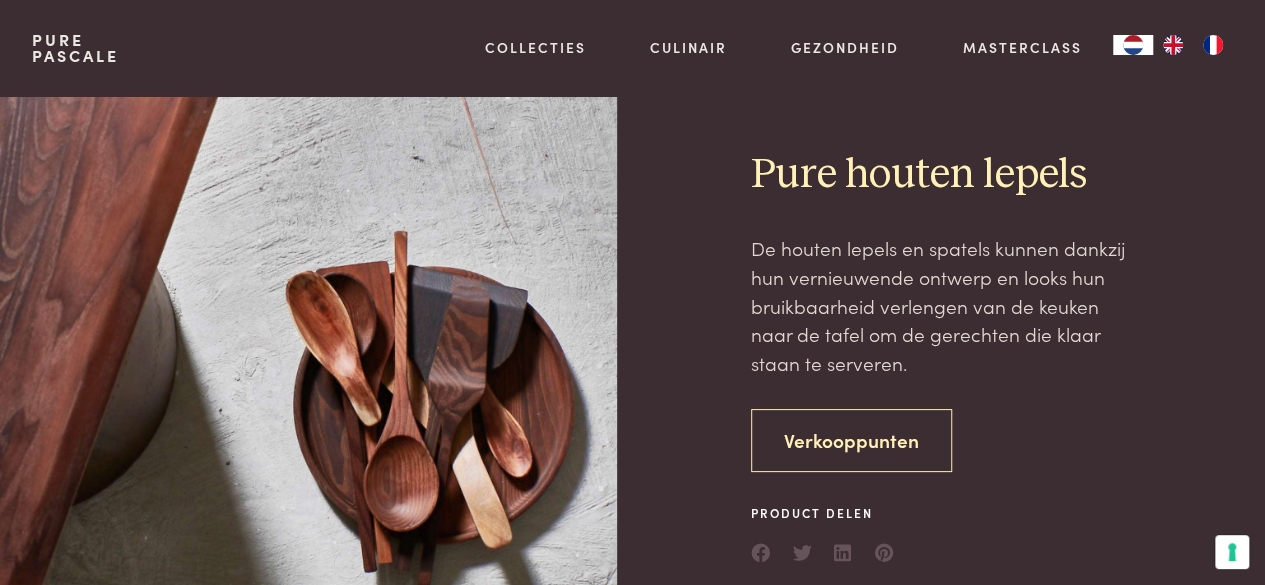 click on "Verkooppunten" at bounding box center (851, 440) 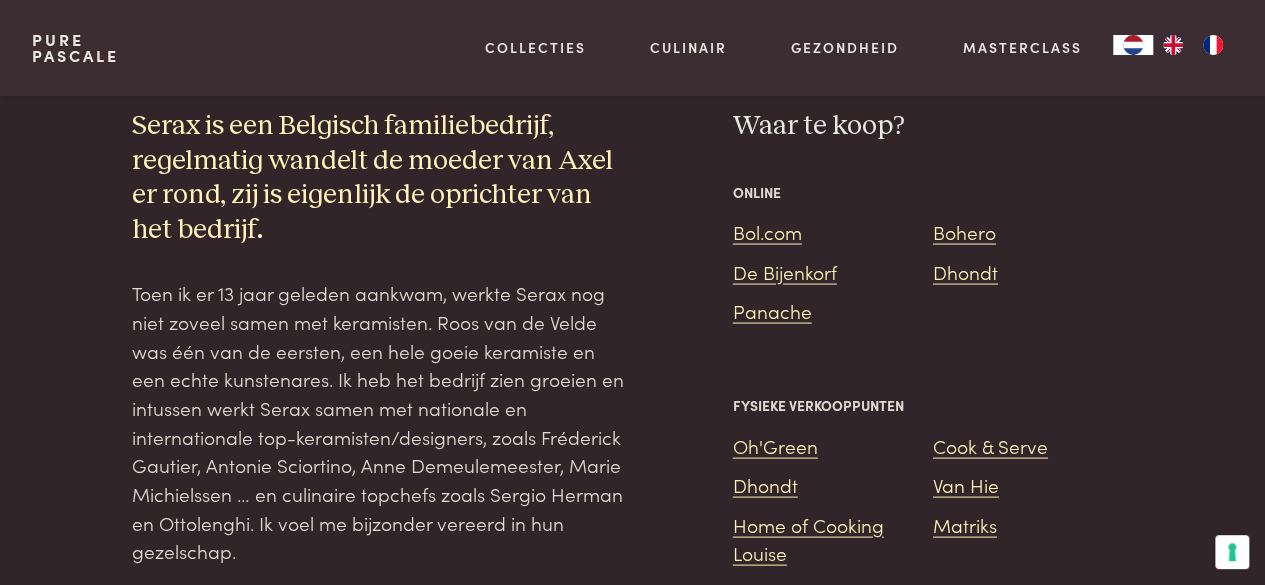 scroll, scrollTop: 1805, scrollLeft: 0, axis: vertical 